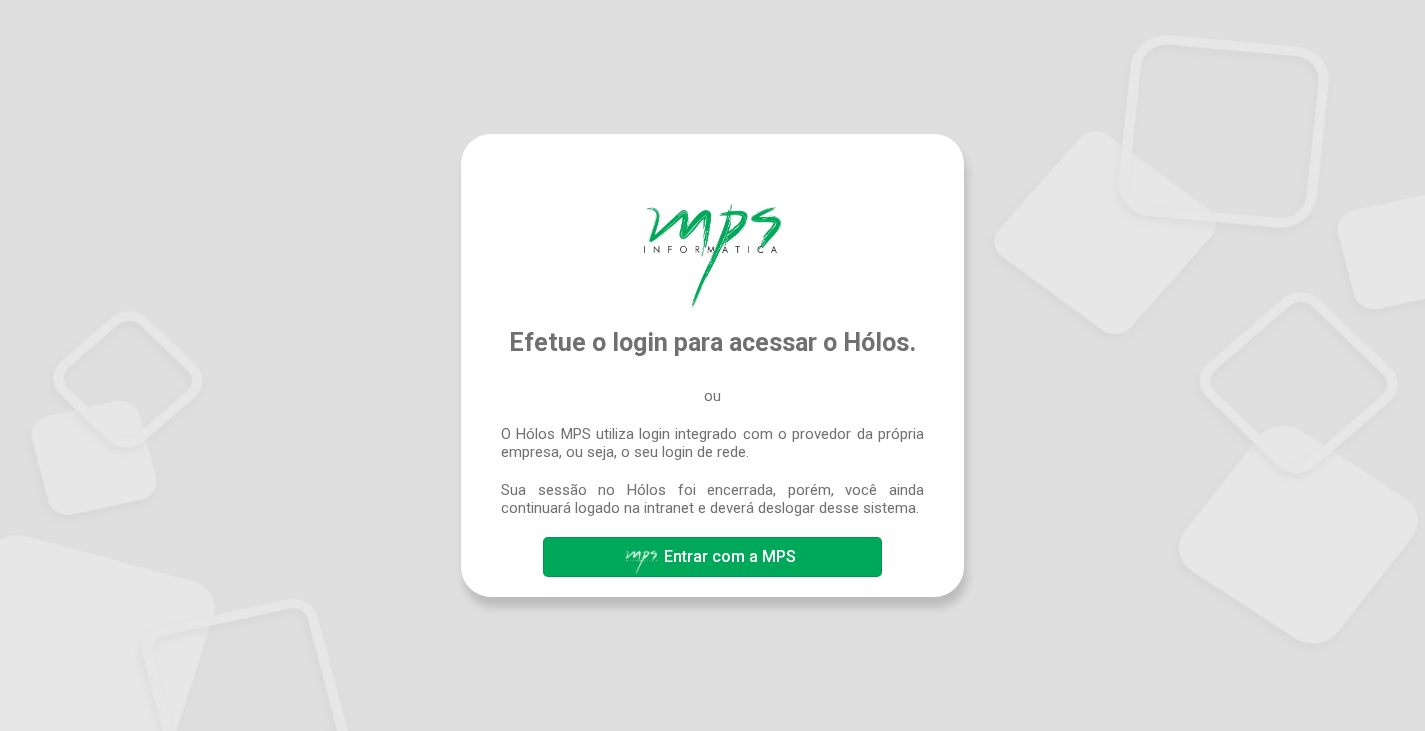scroll, scrollTop: 0, scrollLeft: 0, axis: both 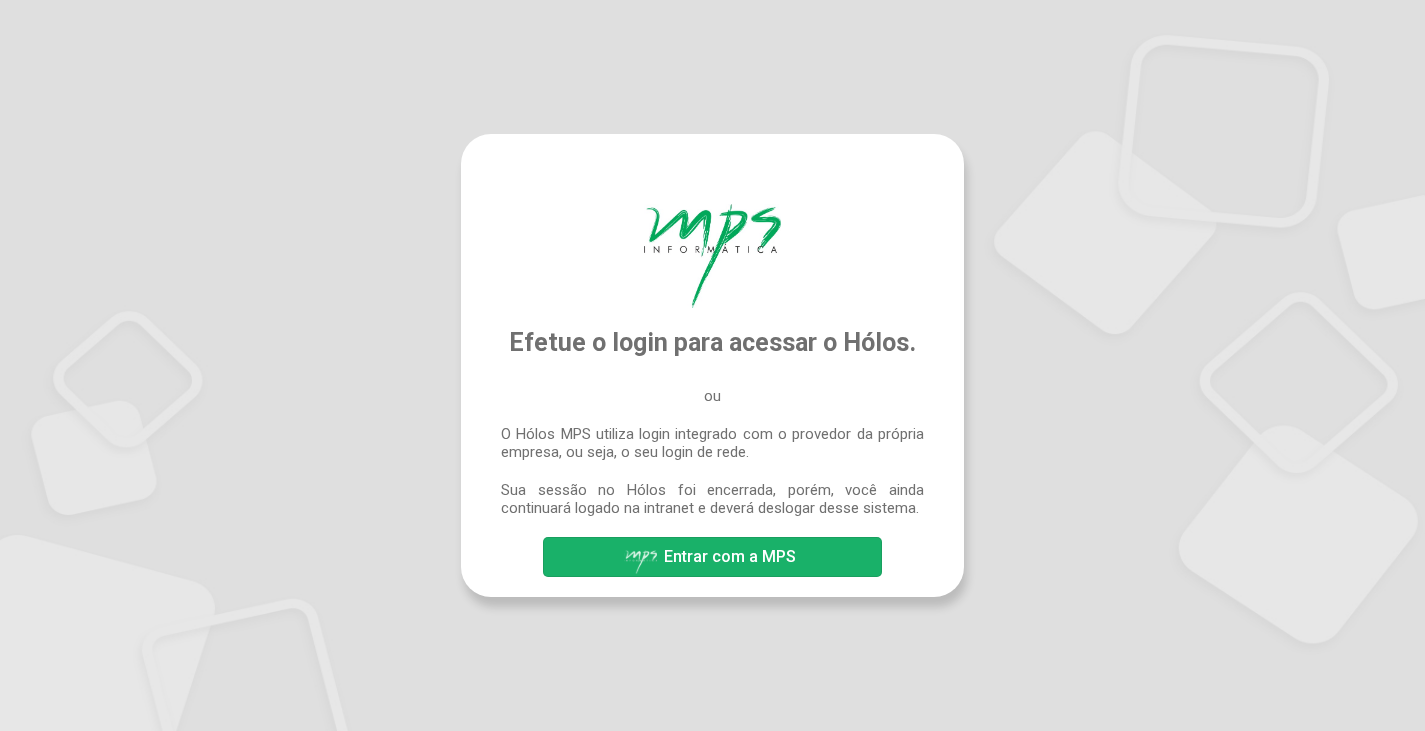 click at bounding box center [641, 562] 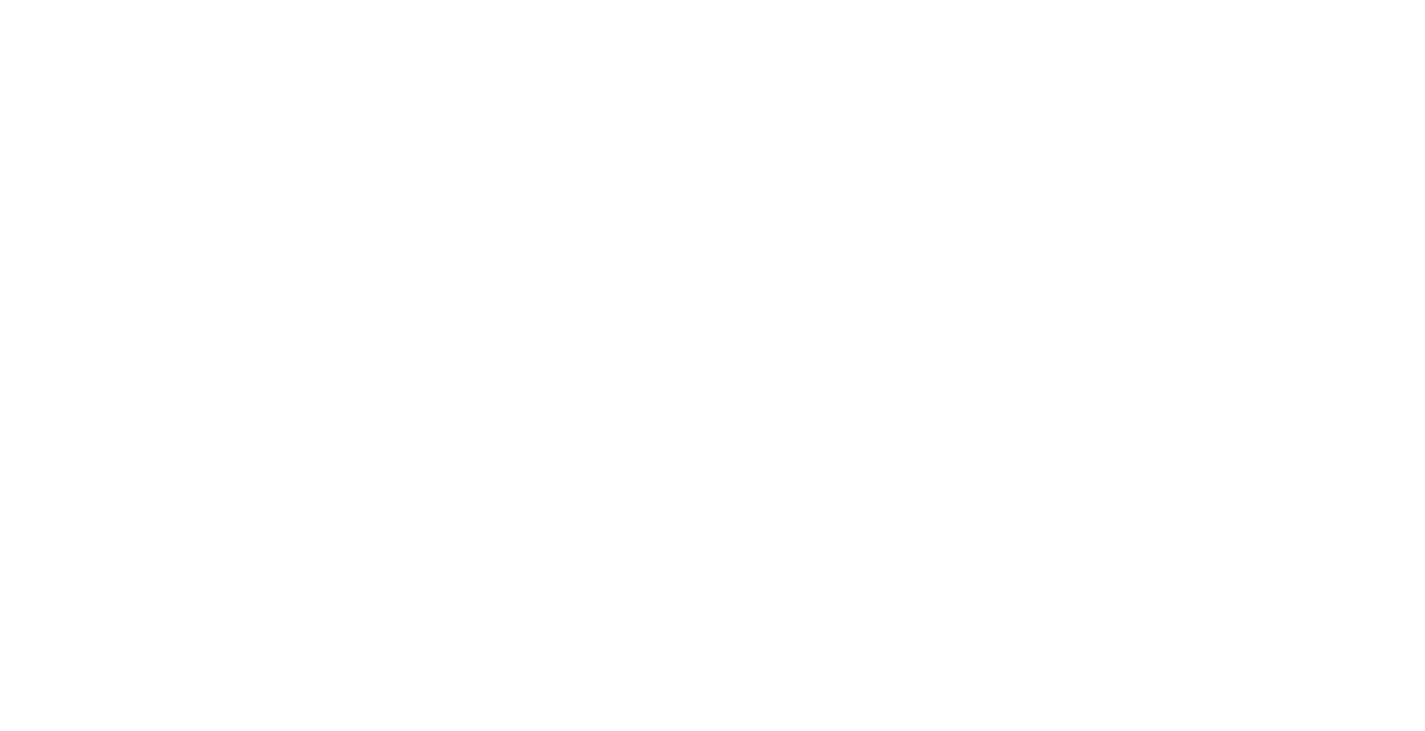 scroll, scrollTop: 0, scrollLeft: 0, axis: both 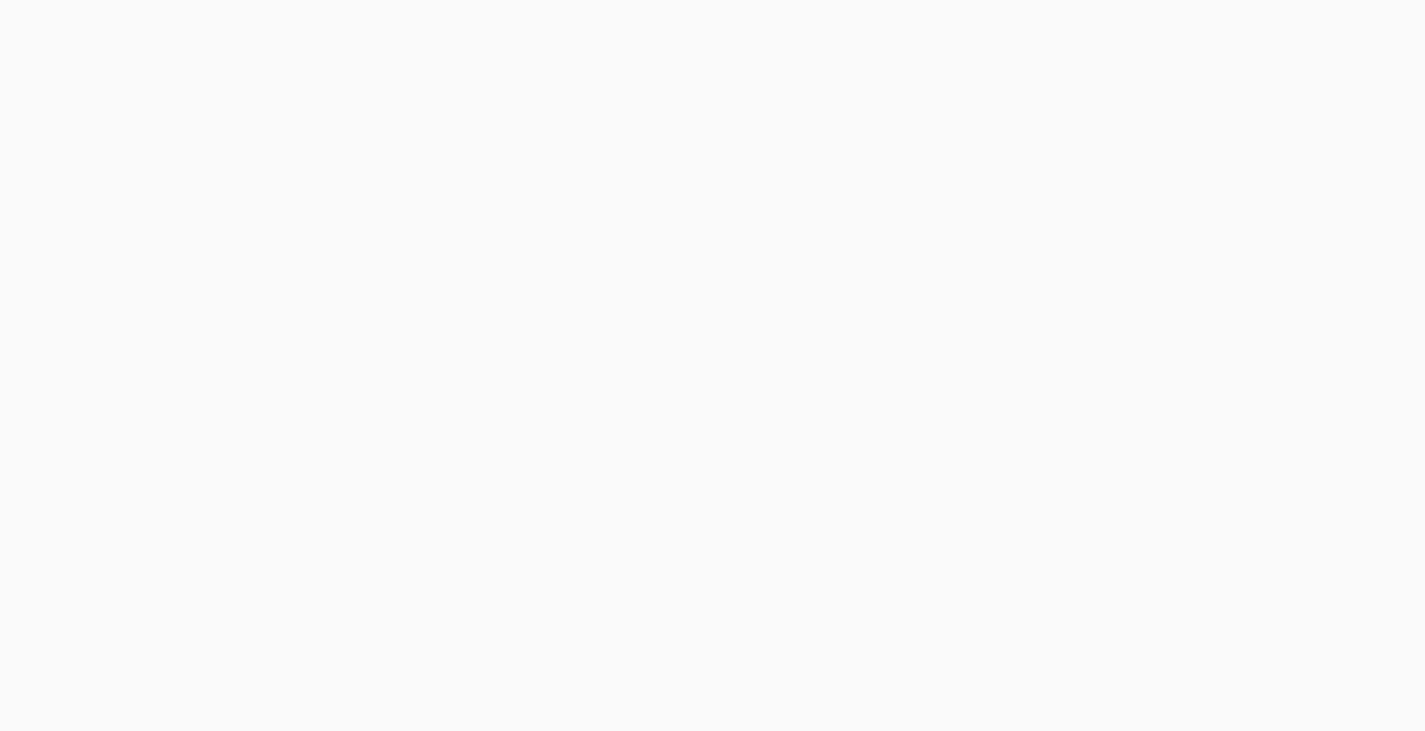 click at bounding box center (712, 365) 